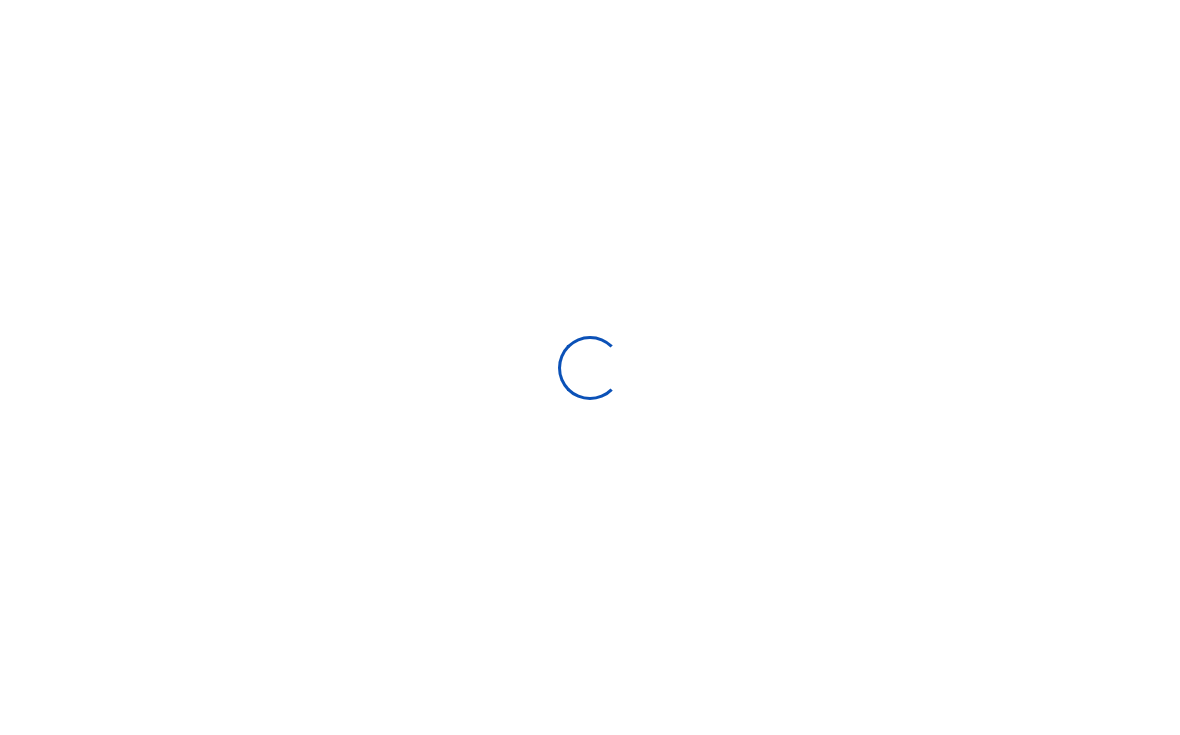 scroll, scrollTop: 0, scrollLeft: 0, axis: both 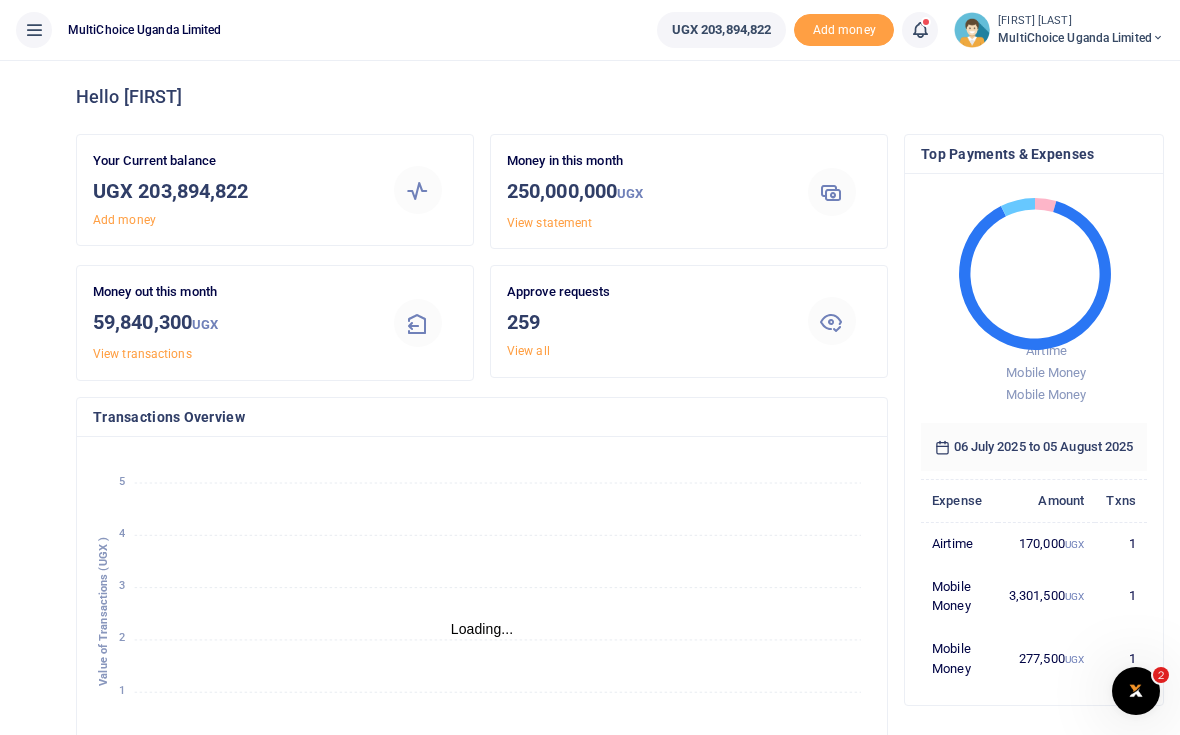 click on "View all" at bounding box center [528, 351] 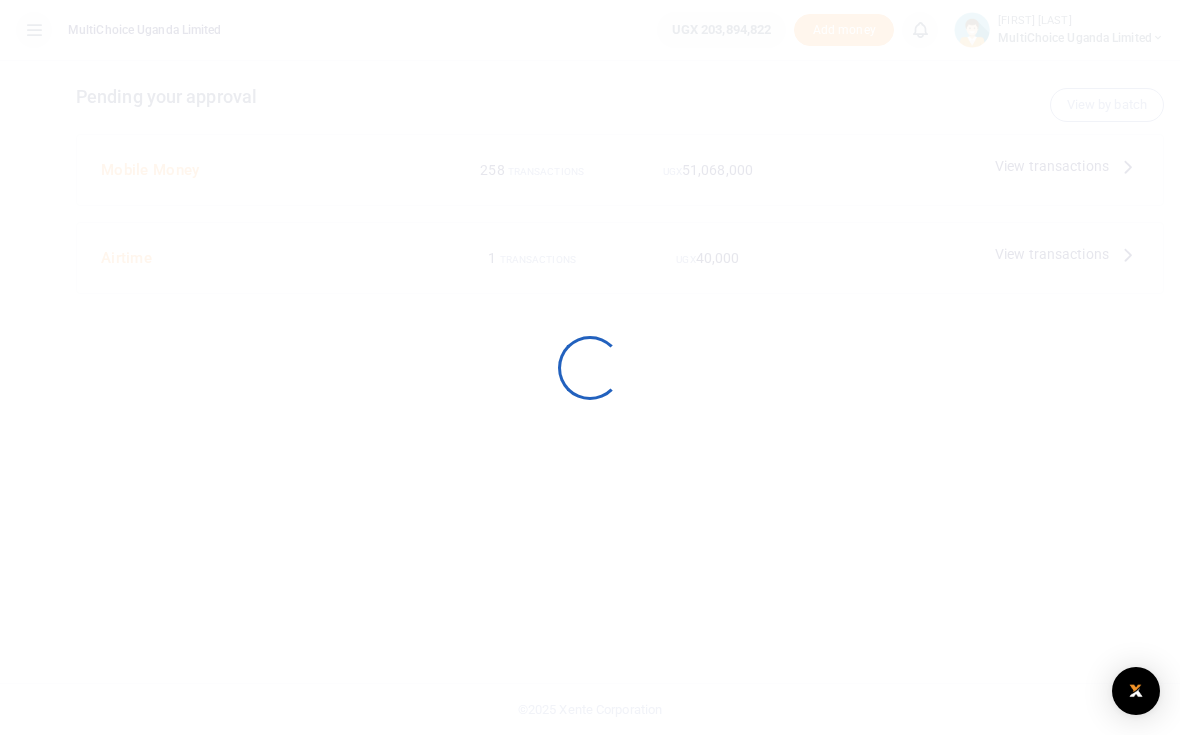scroll, scrollTop: 0, scrollLeft: 0, axis: both 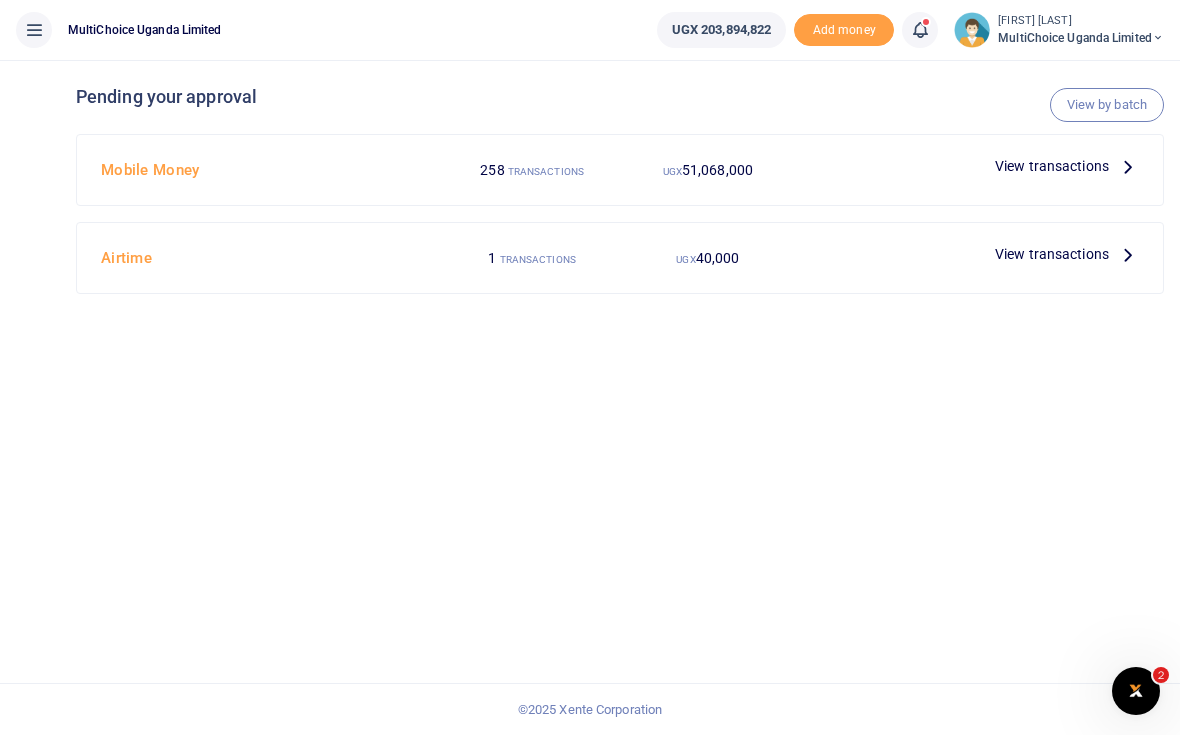 click on "View transactions" at bounding box center [1052, 166] 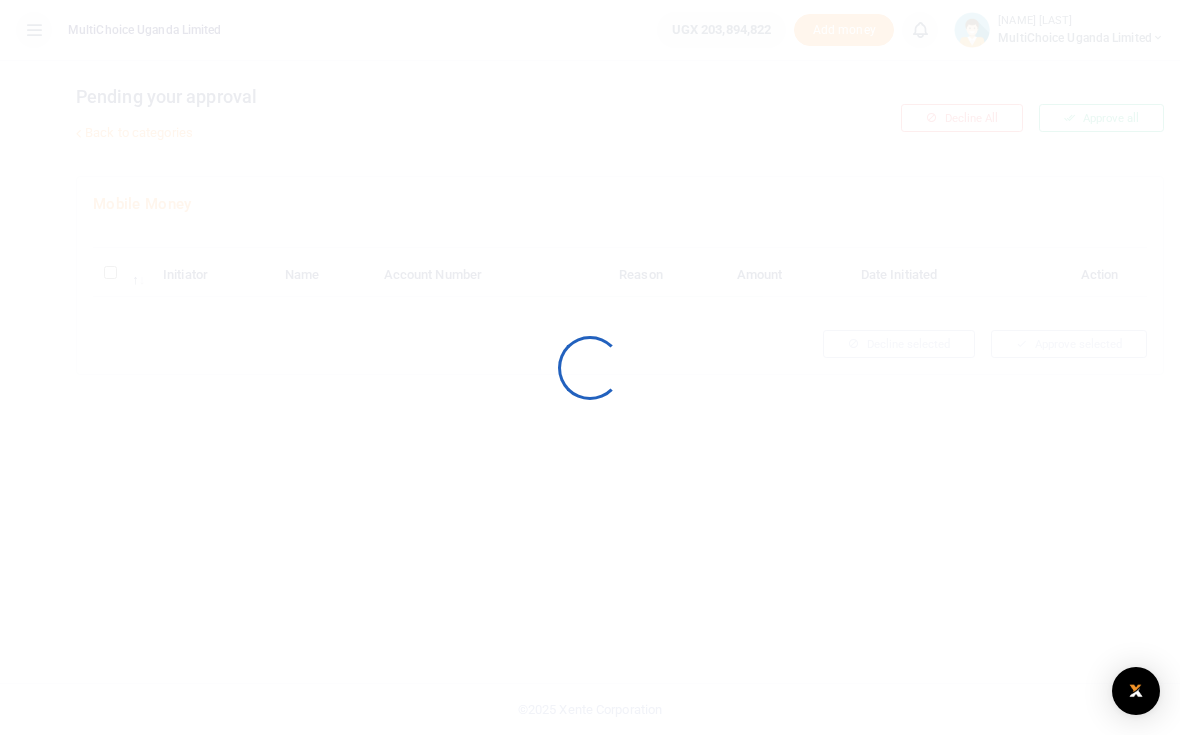 scroll, scrollTop: 0, scrollLeft: 0, axis: both 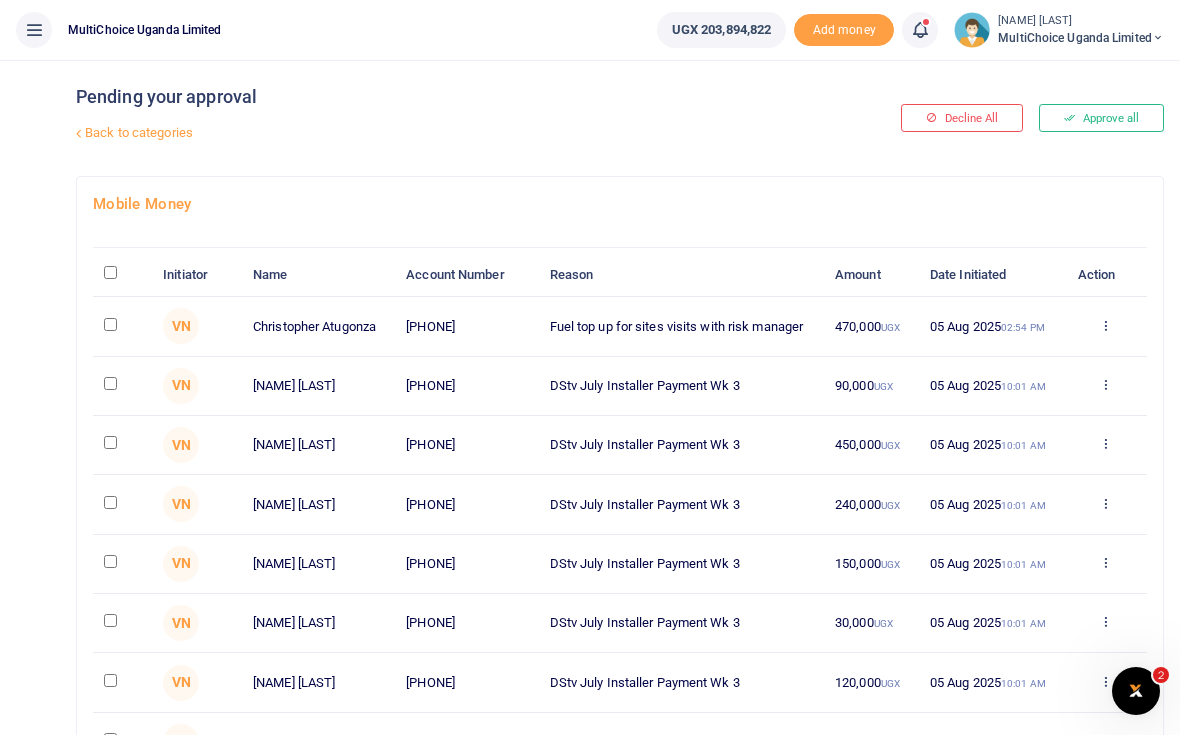 click on "Approve all" at bounding box center [1101, 118] 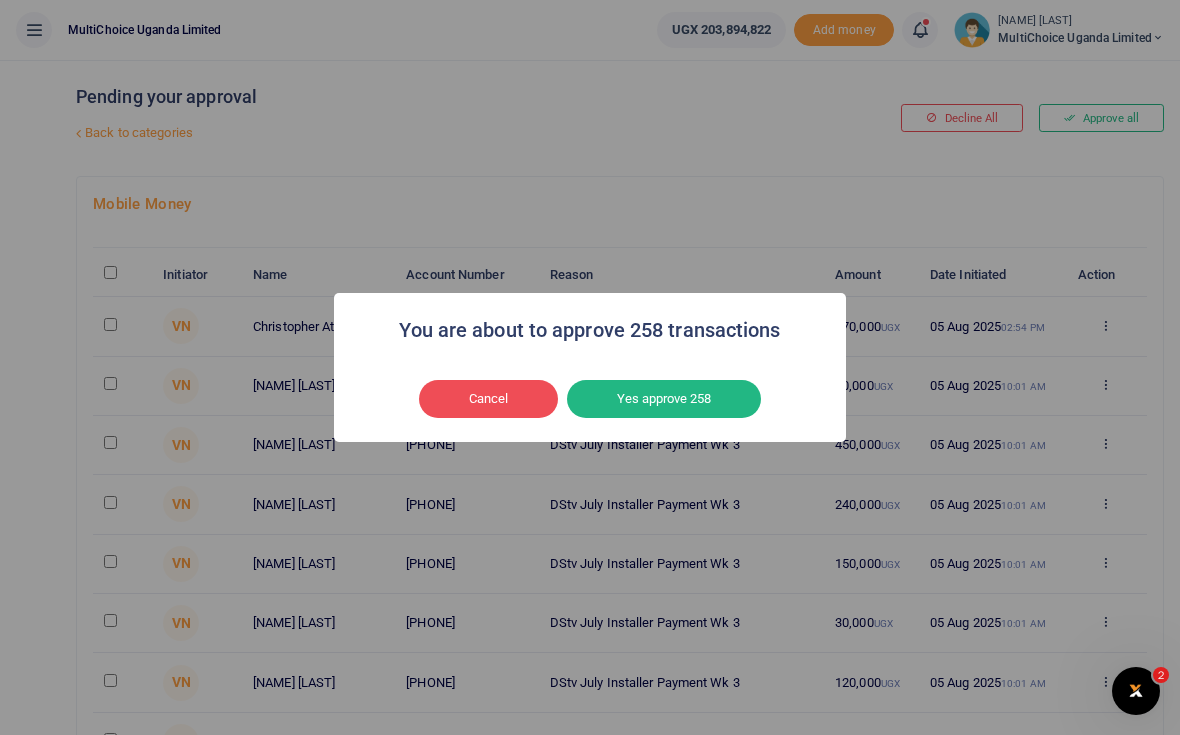 click on "Yes approve 258" at bounding box center [664, 399] 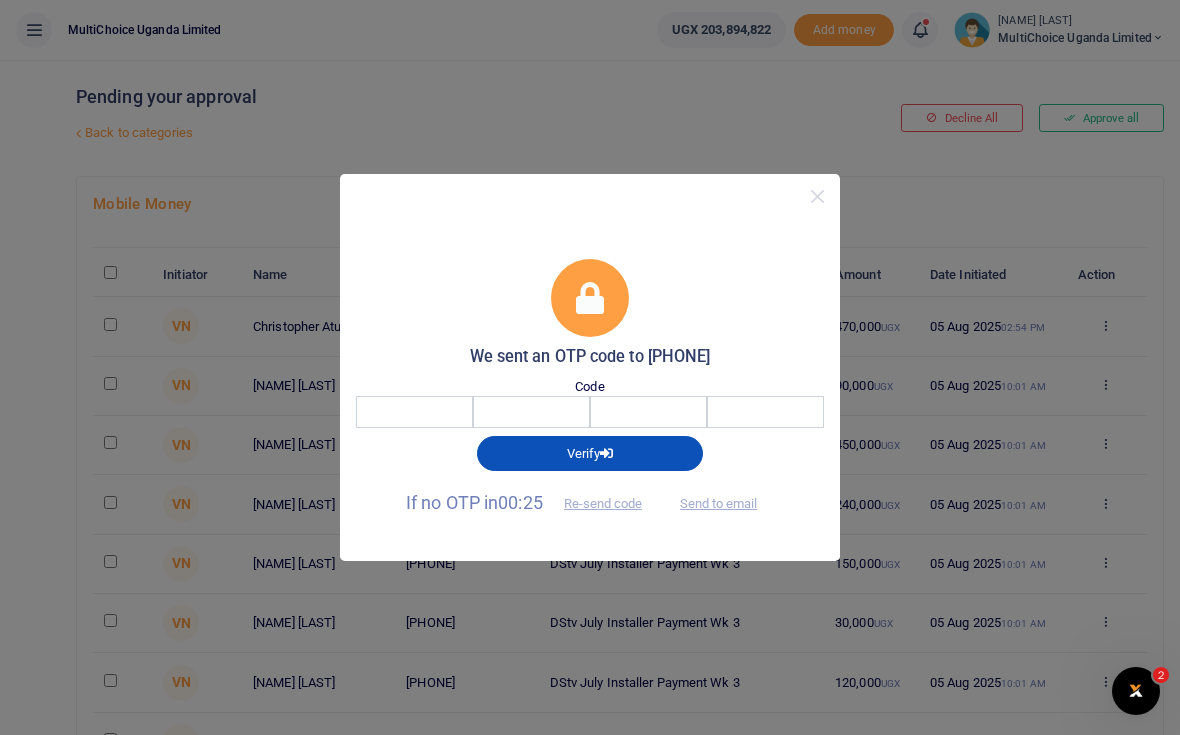 click at bounding box center [623, 412] 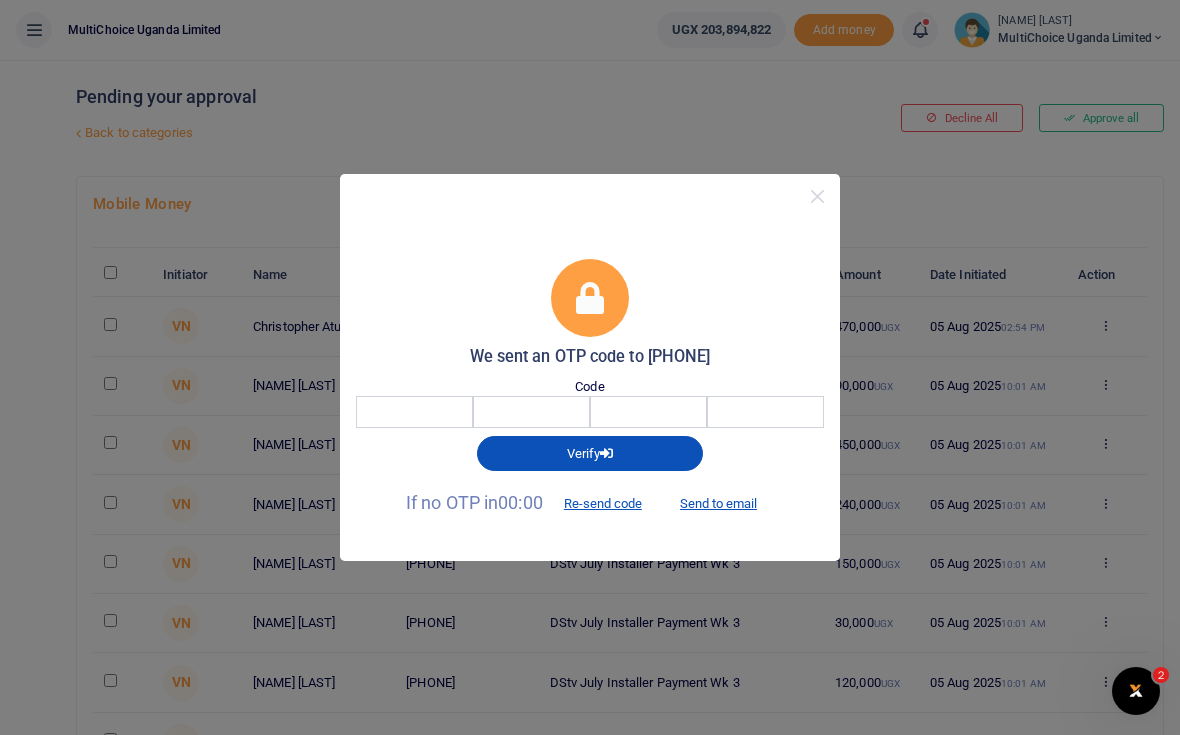 click on "Send to email" at bounding box center [718, 504] 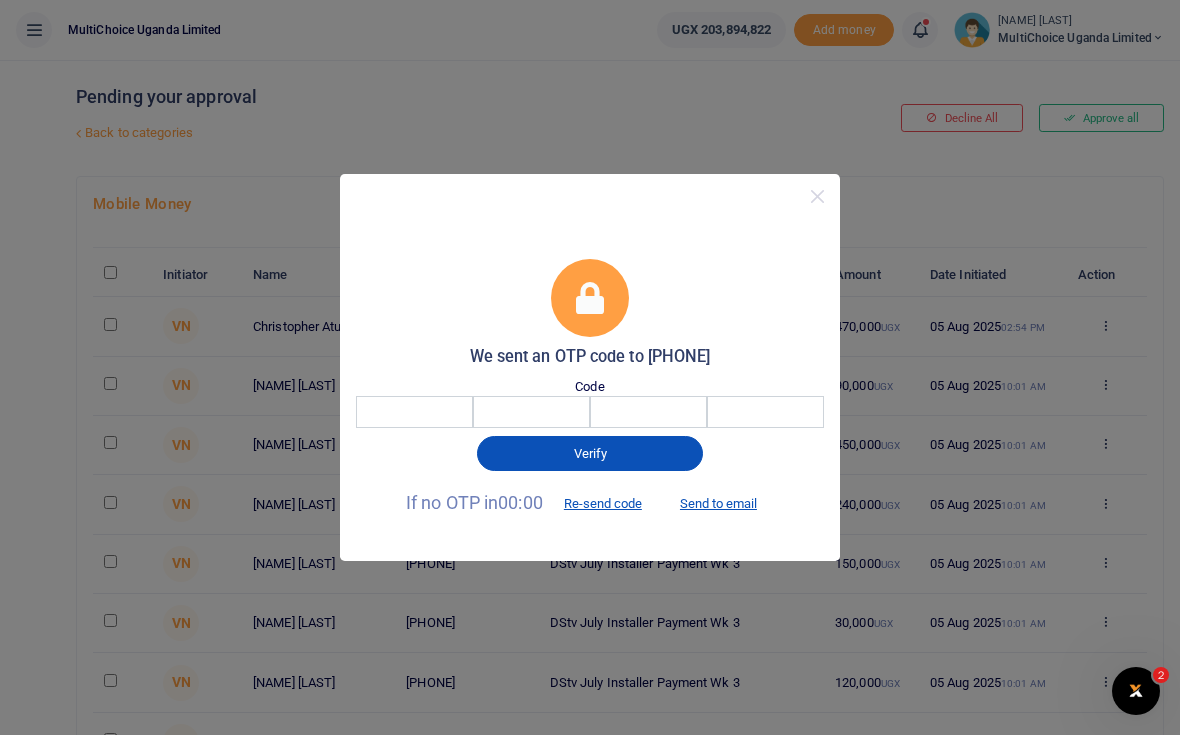 click at bounding box center [623, 412] 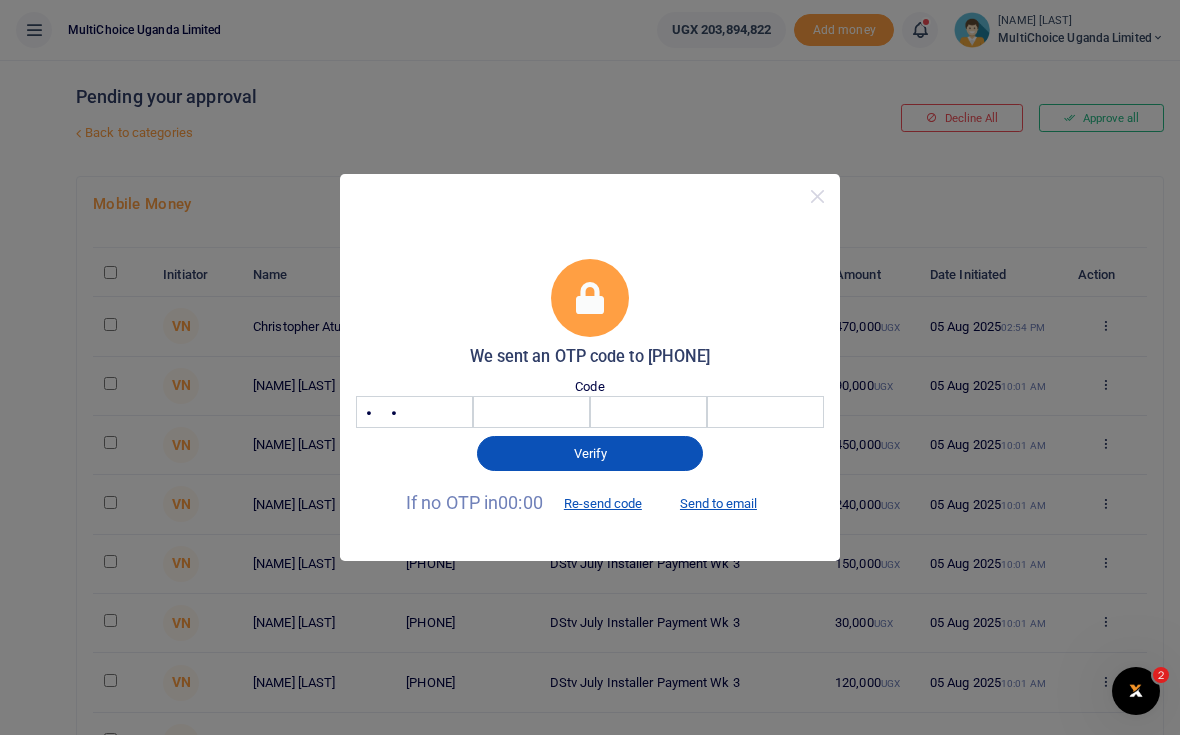 type on "7" 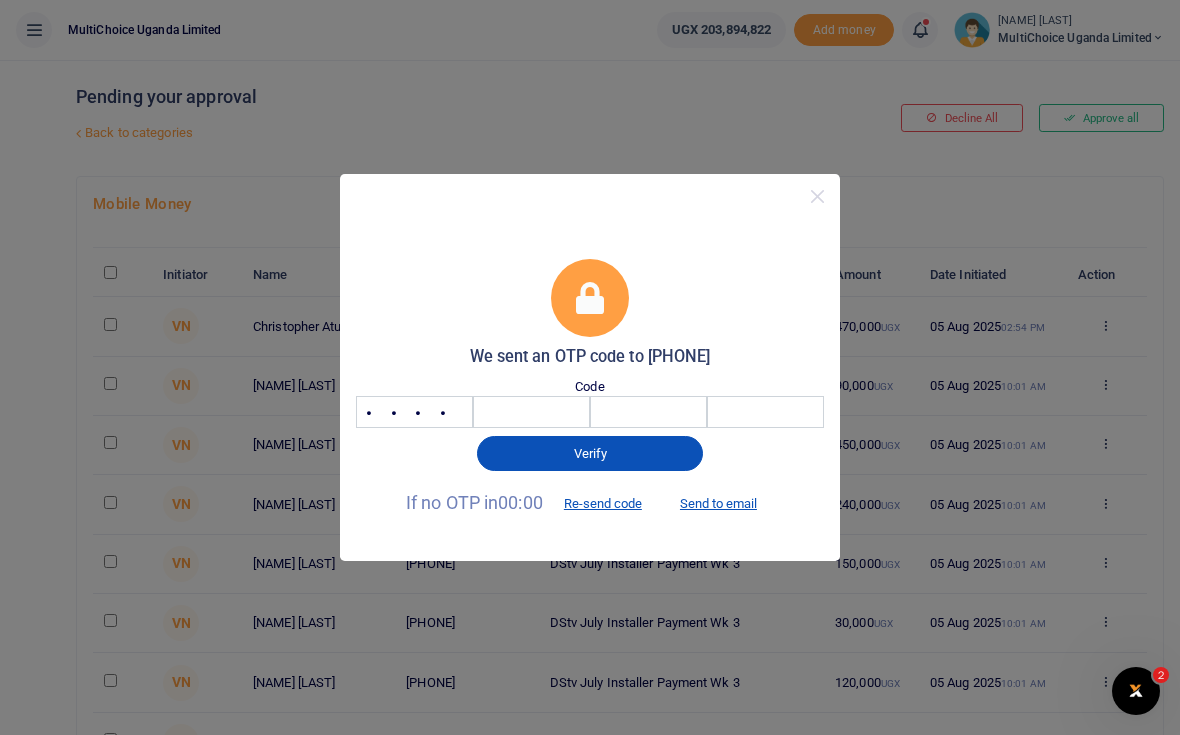 type on "7171" 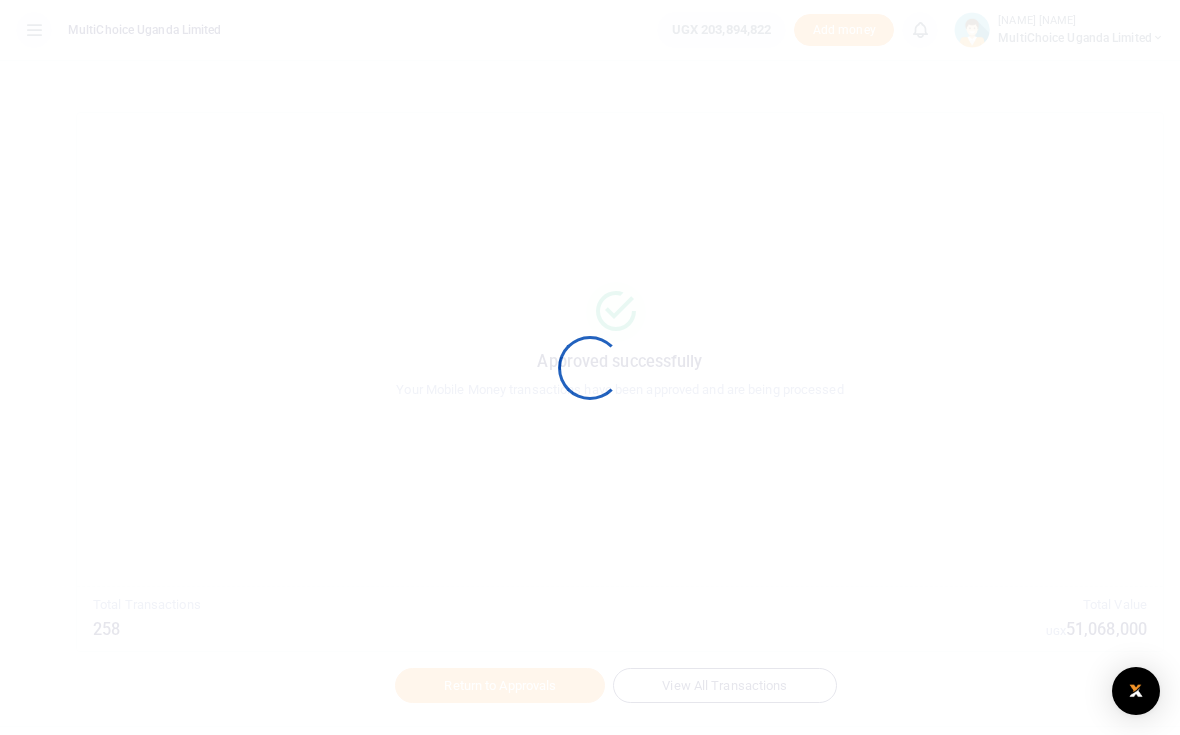 scroll, scrollTop: 0, scrollLeft: 0, axis: both 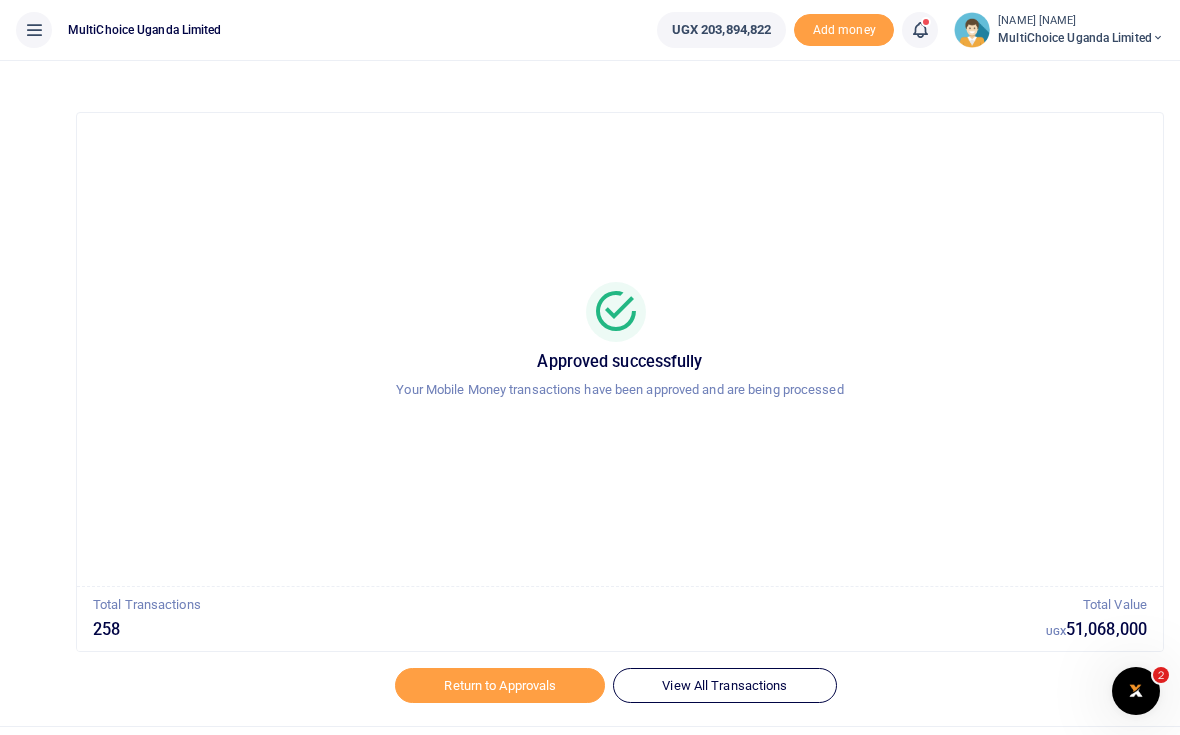 click on "Return to Approvals" at bounding box center [500, 685] 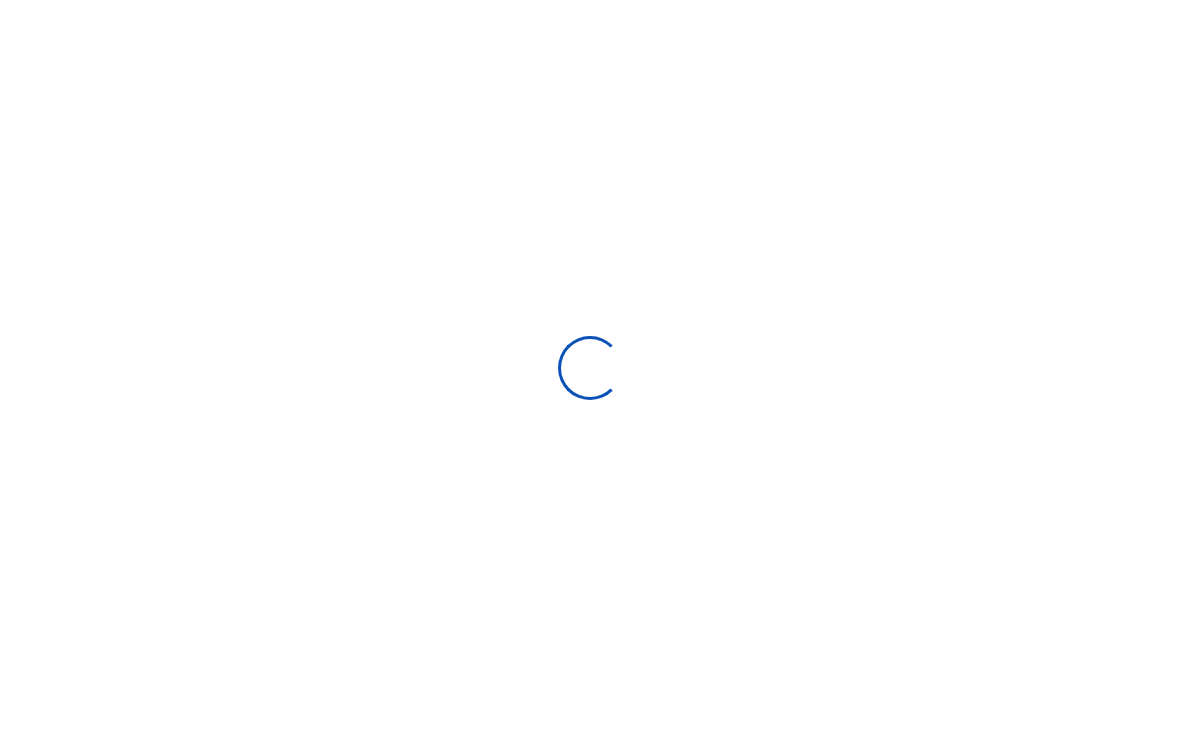 scroll, scrollTop: 0, scrollLeft: 0, axis: both 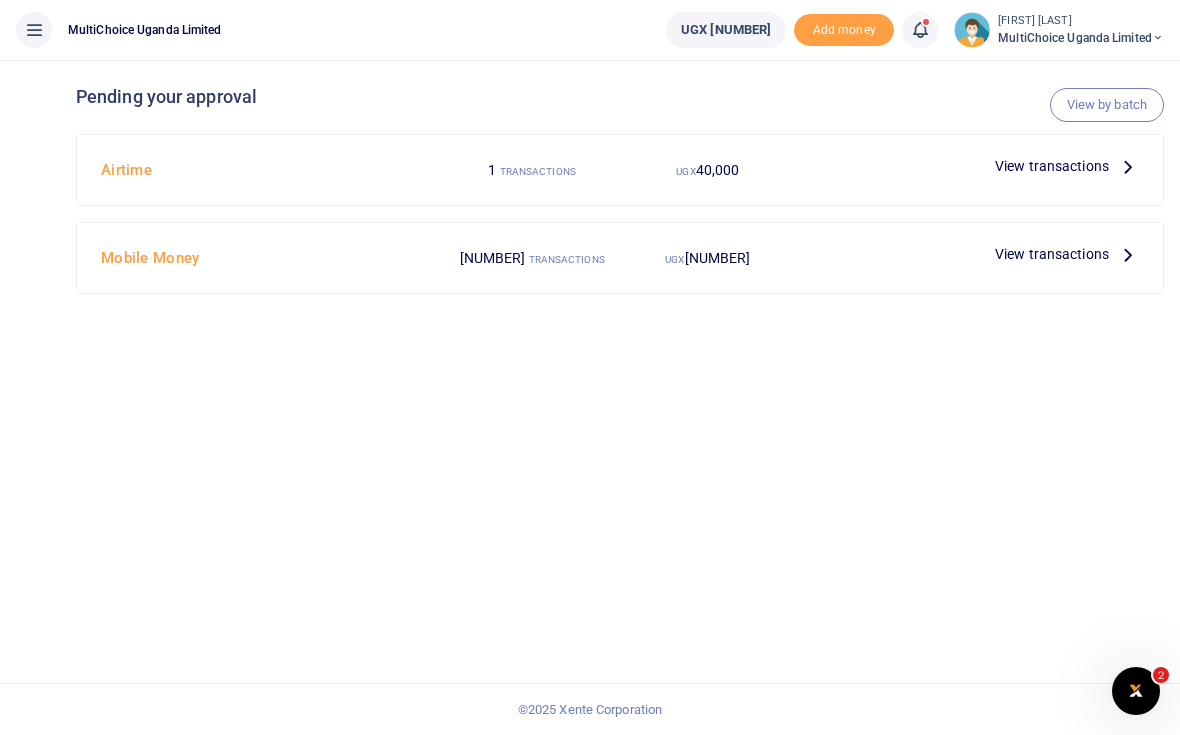 click on "View transactions" at bounding box center [1052, 166] 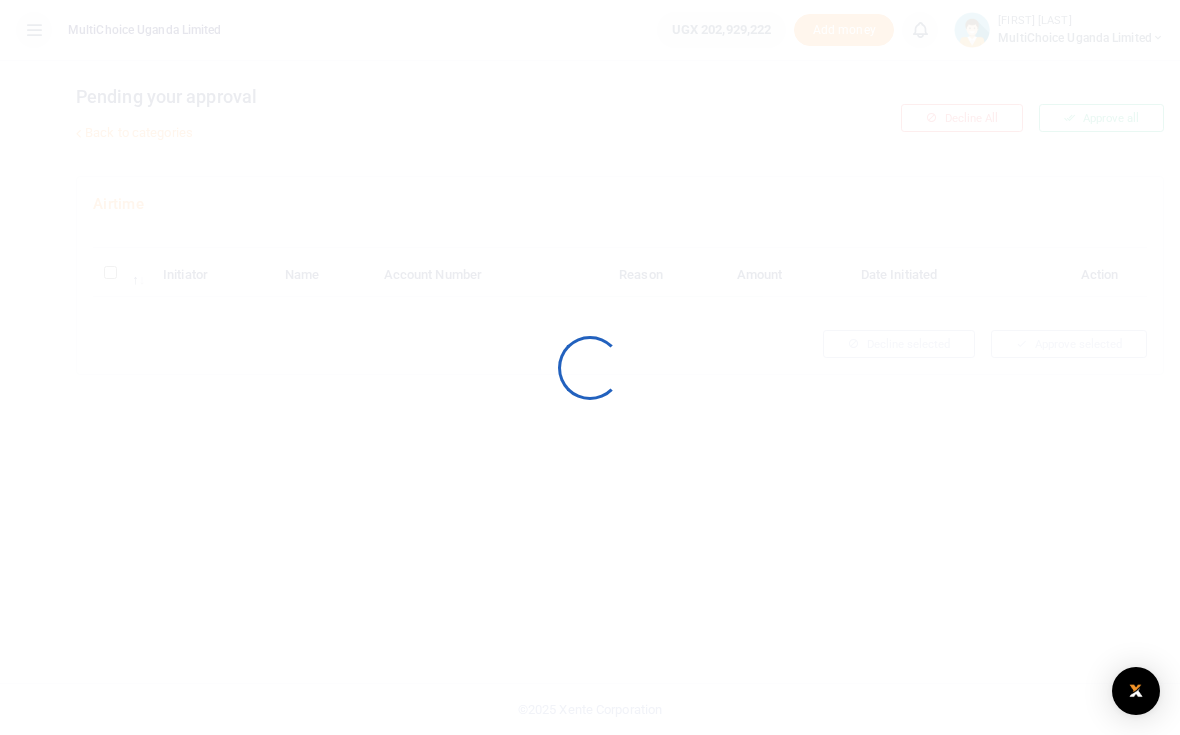 scroll, scrollTop: 0, scrollLeft: 0, axis: both 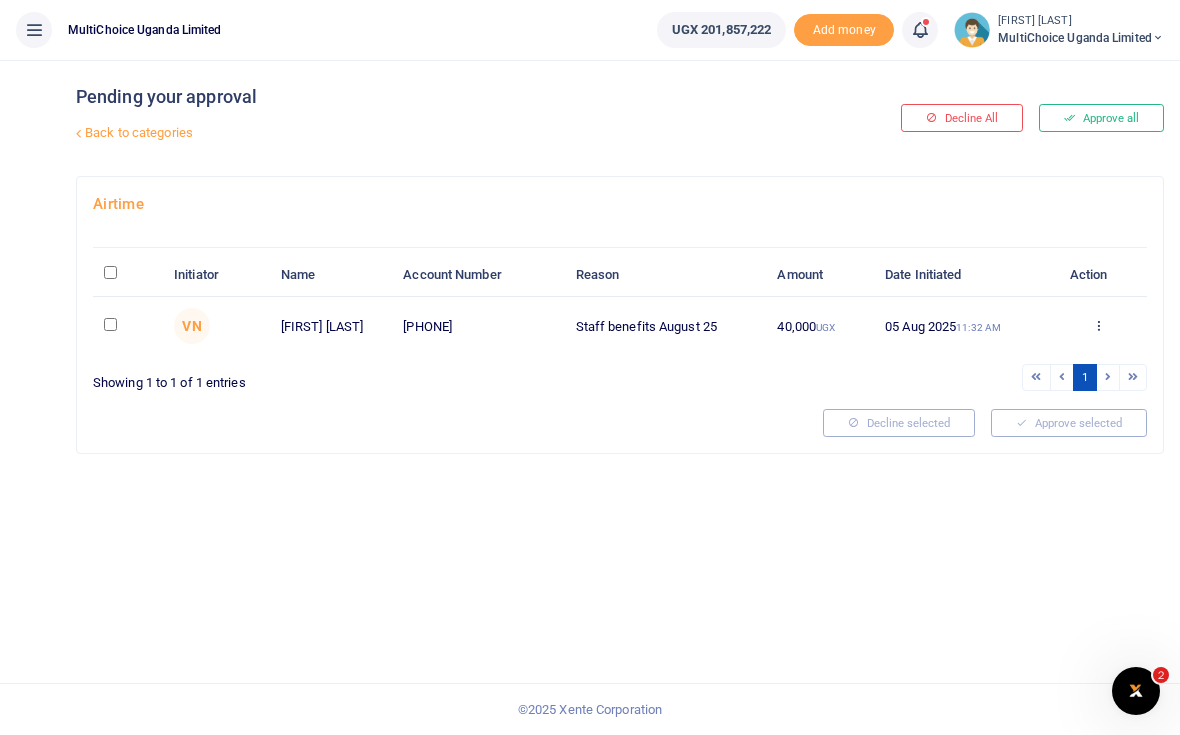 click on "Approve all" at bounding box center [1101, 118] 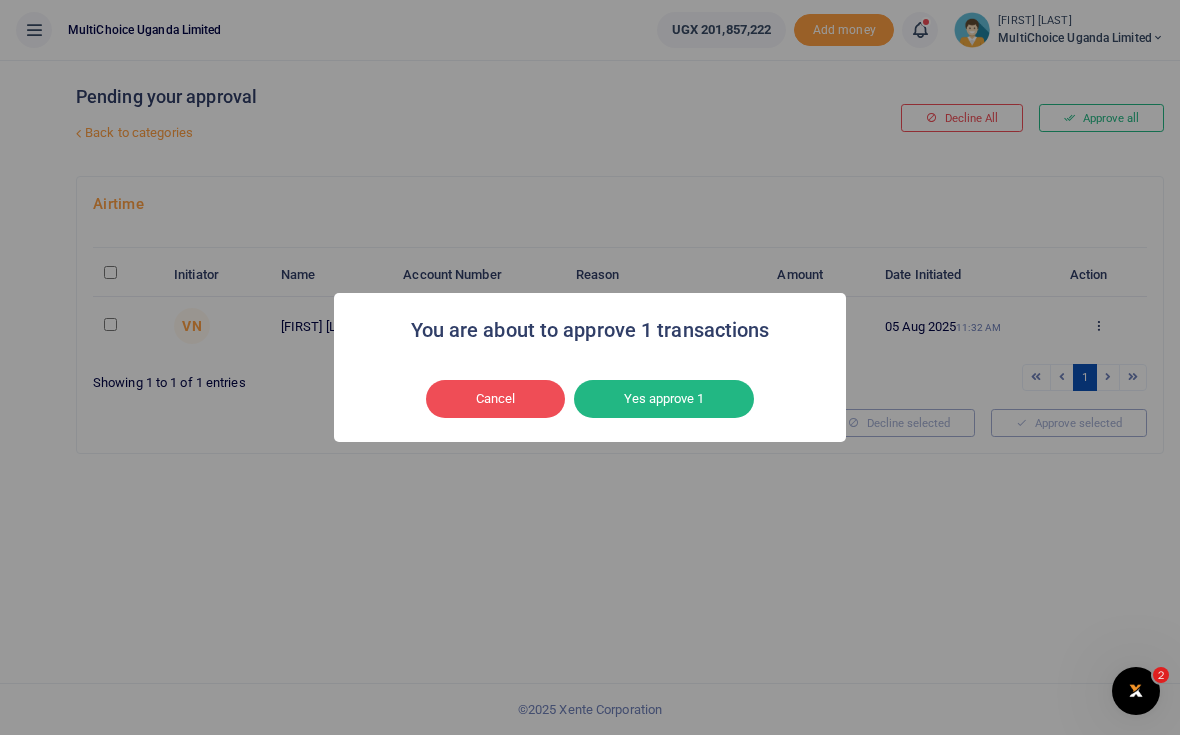 click on "Yes approve 1" at bounding box center [664, 399] 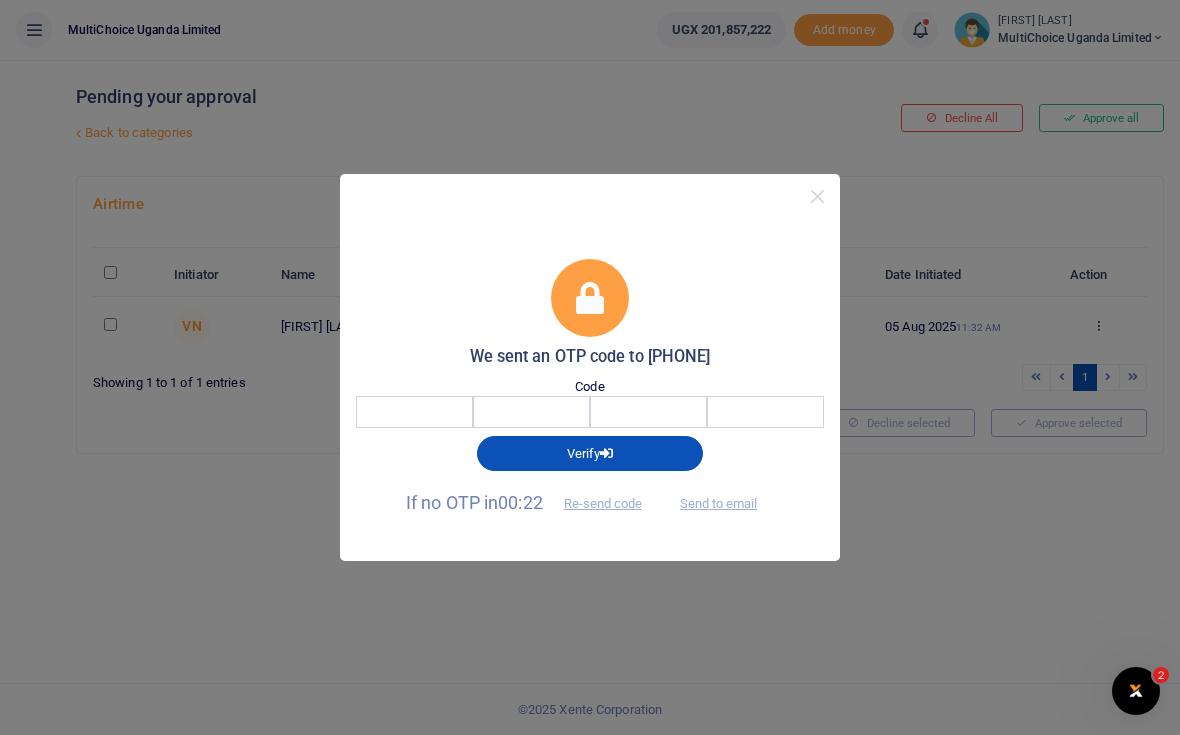 click at bounding box center (623, 412) 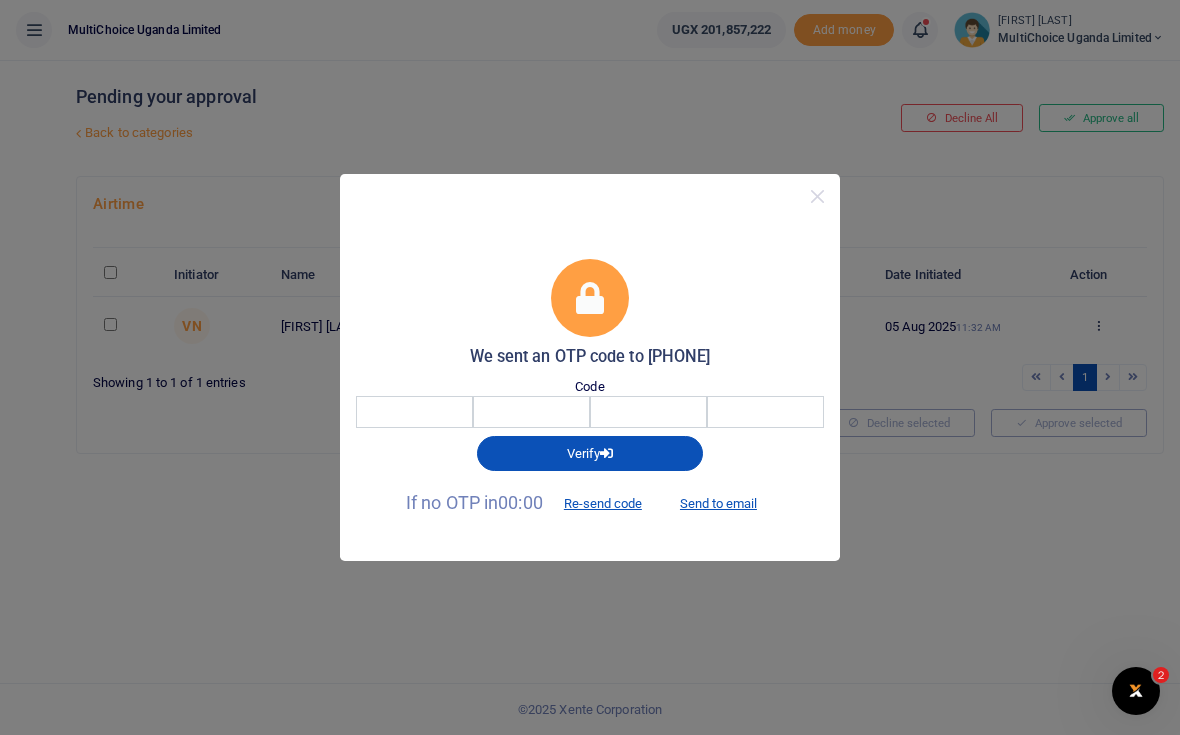 click on "Send to email" at bounding box center [718, 504] 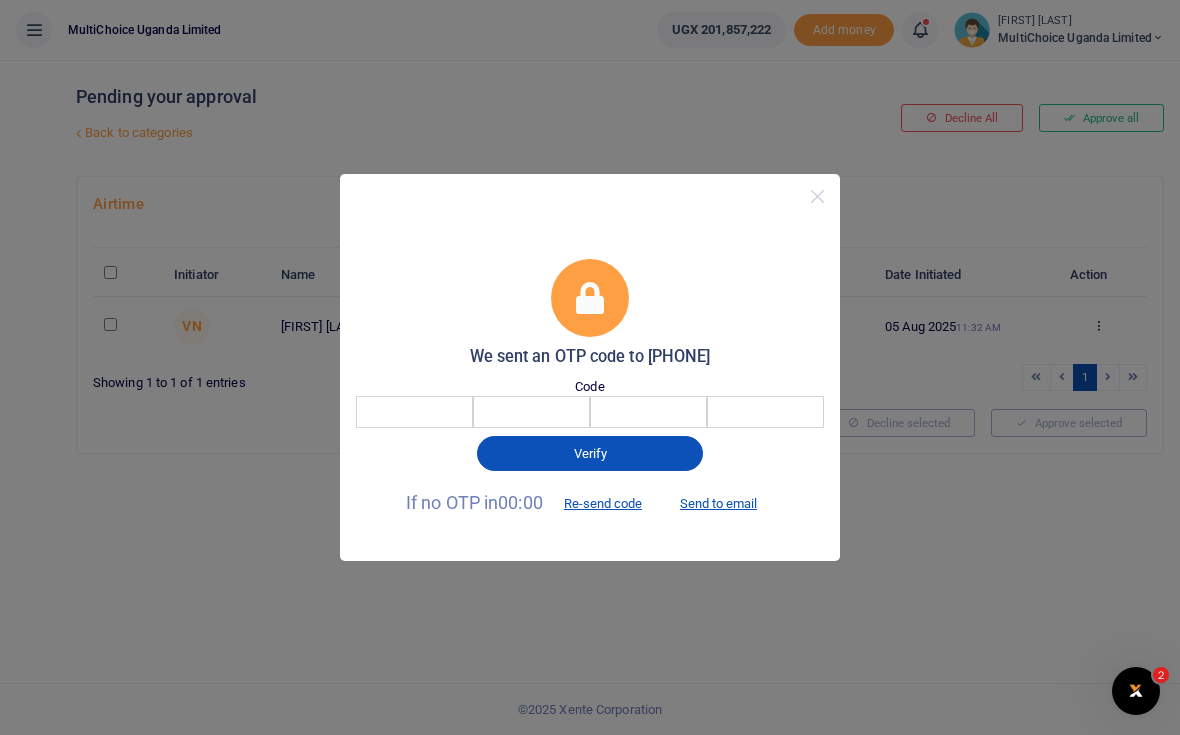 click at bounding box center (623, 412) 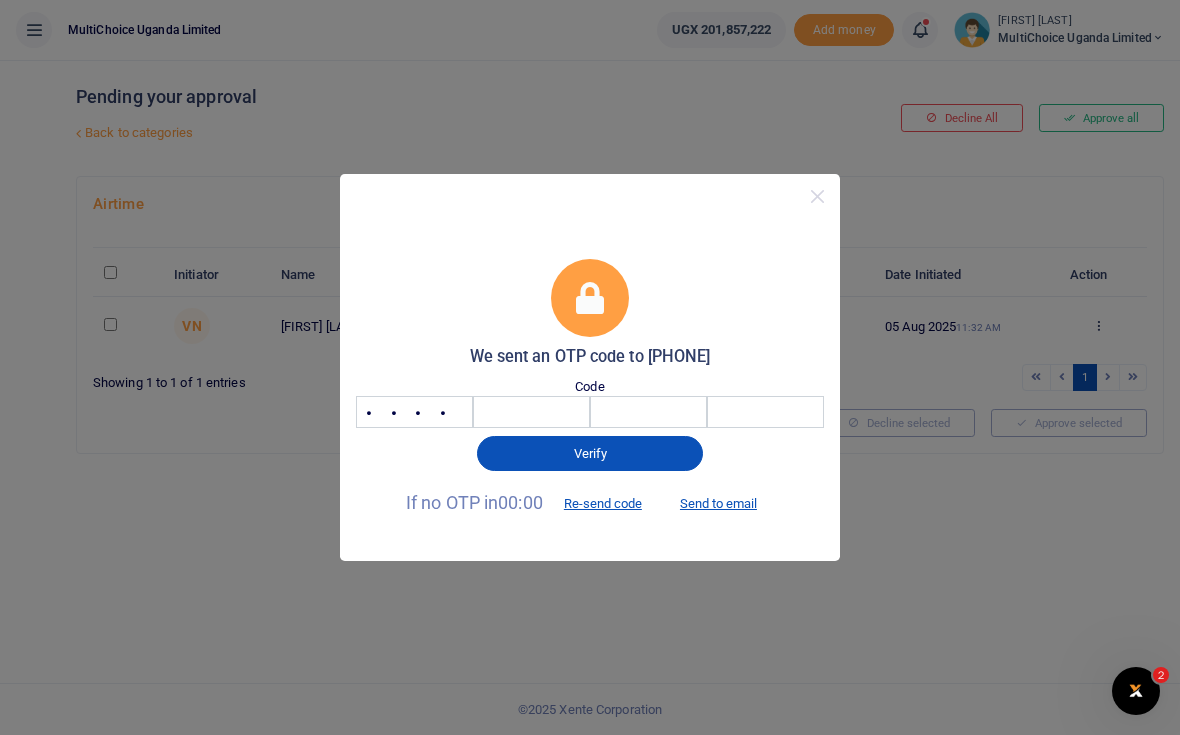 type on "5330" 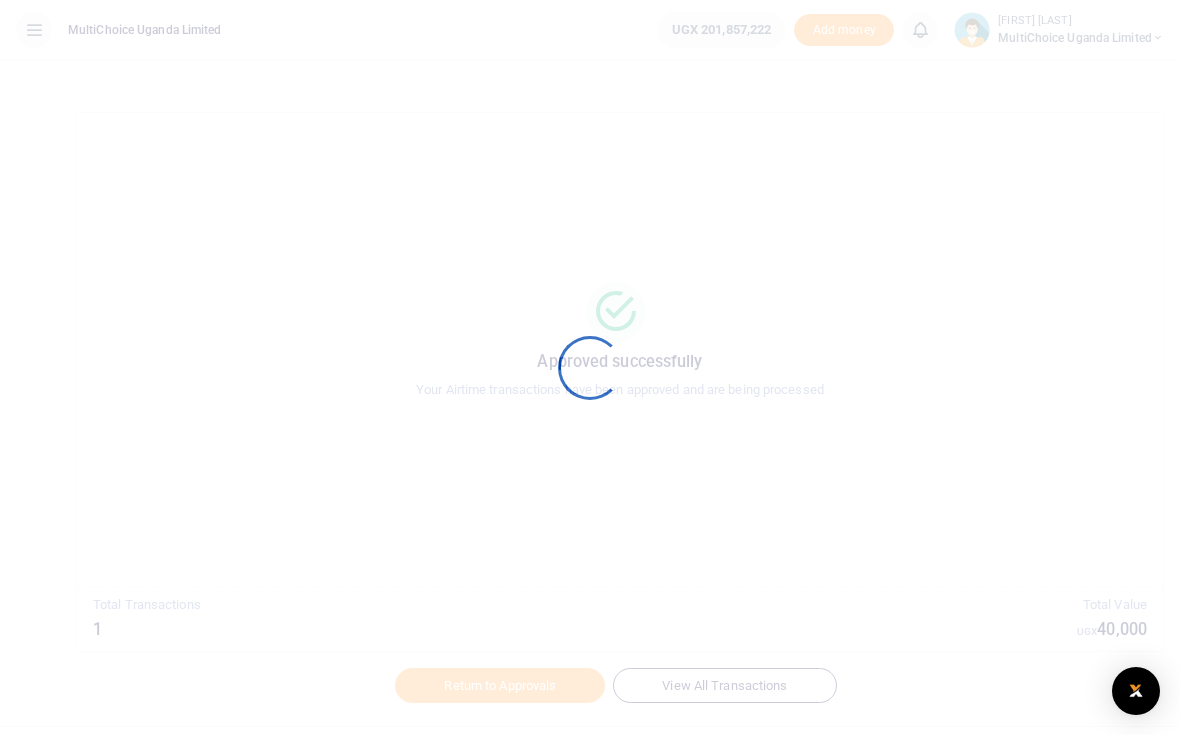 scroll, scrollTop: 0, scrollLeft: 0, axis: both 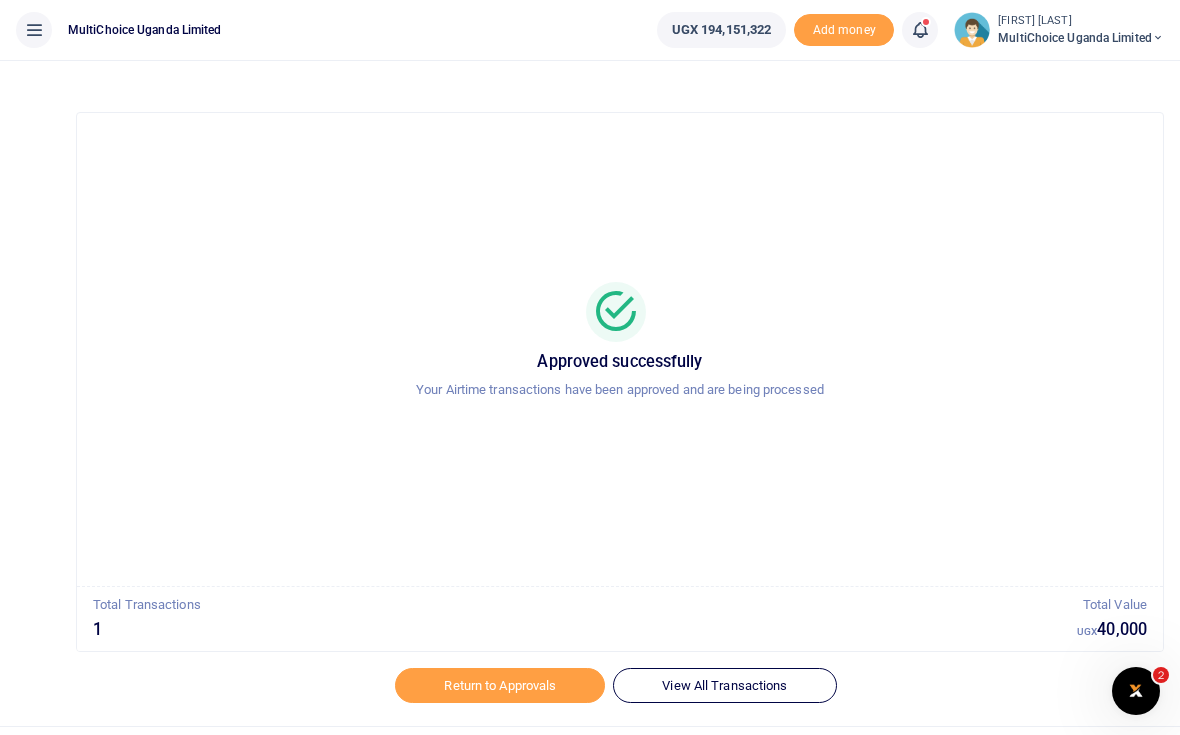 click on "Return to Approvals" at bounding box center (500, 685) 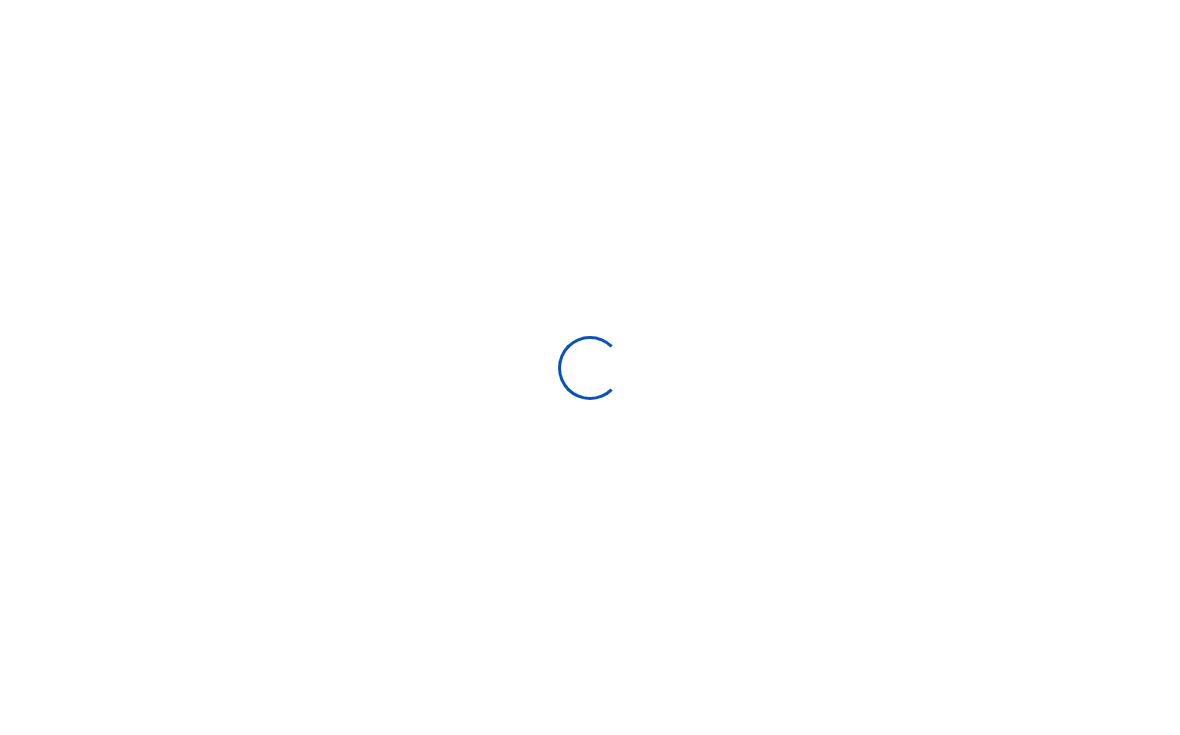 scroll, scrollTop: 0, scrollLeft: 0, axis: both 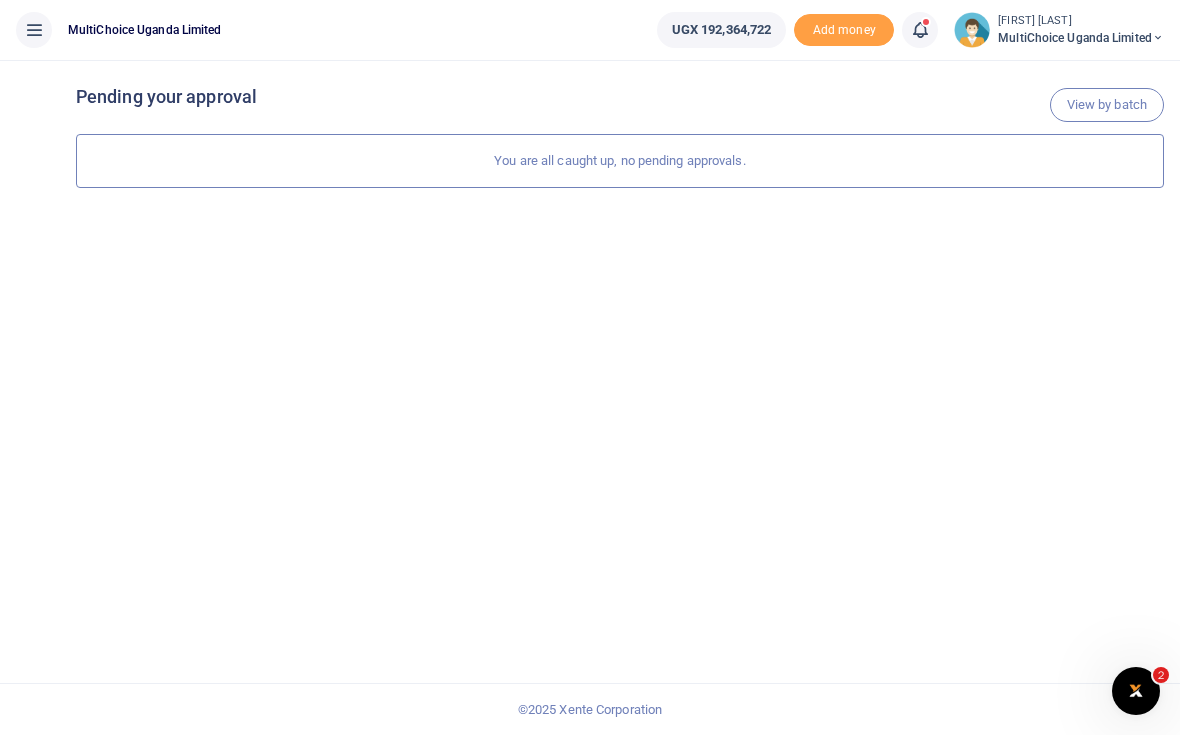 click on "MultiChoice Uganda Limited" at bounding box center (1081, 38) 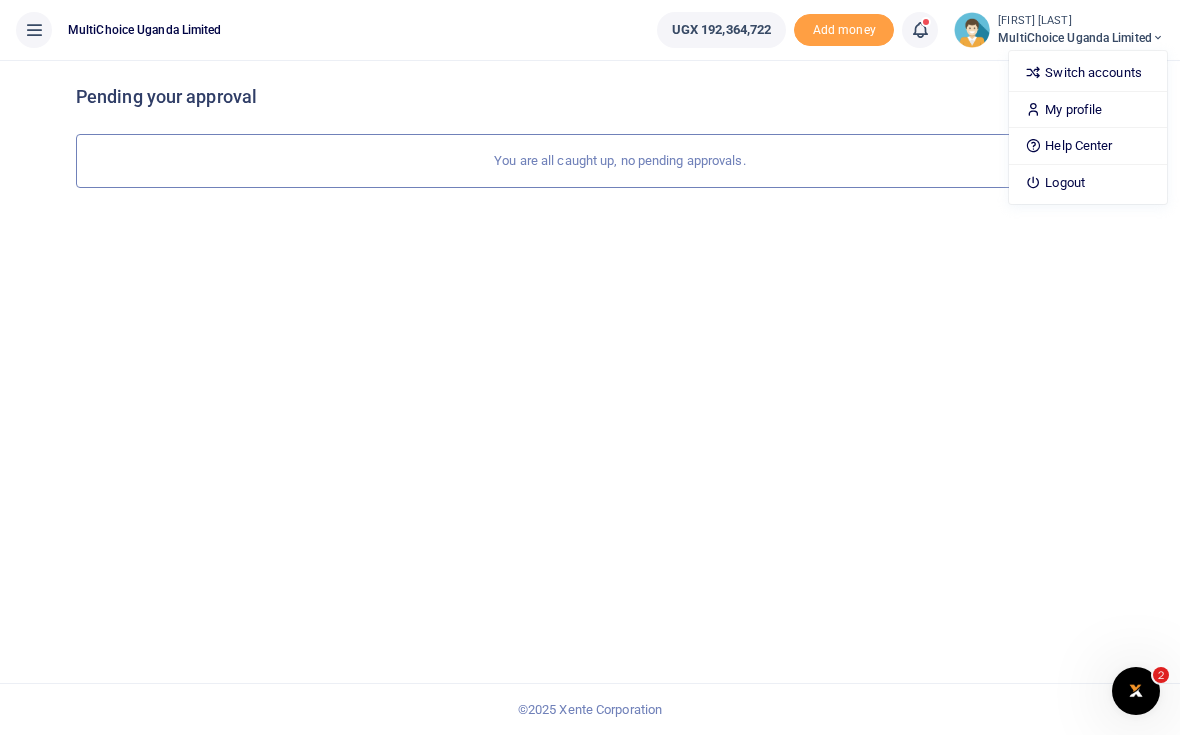 click on "Switch accounts" at bounding box center (1088, 73) 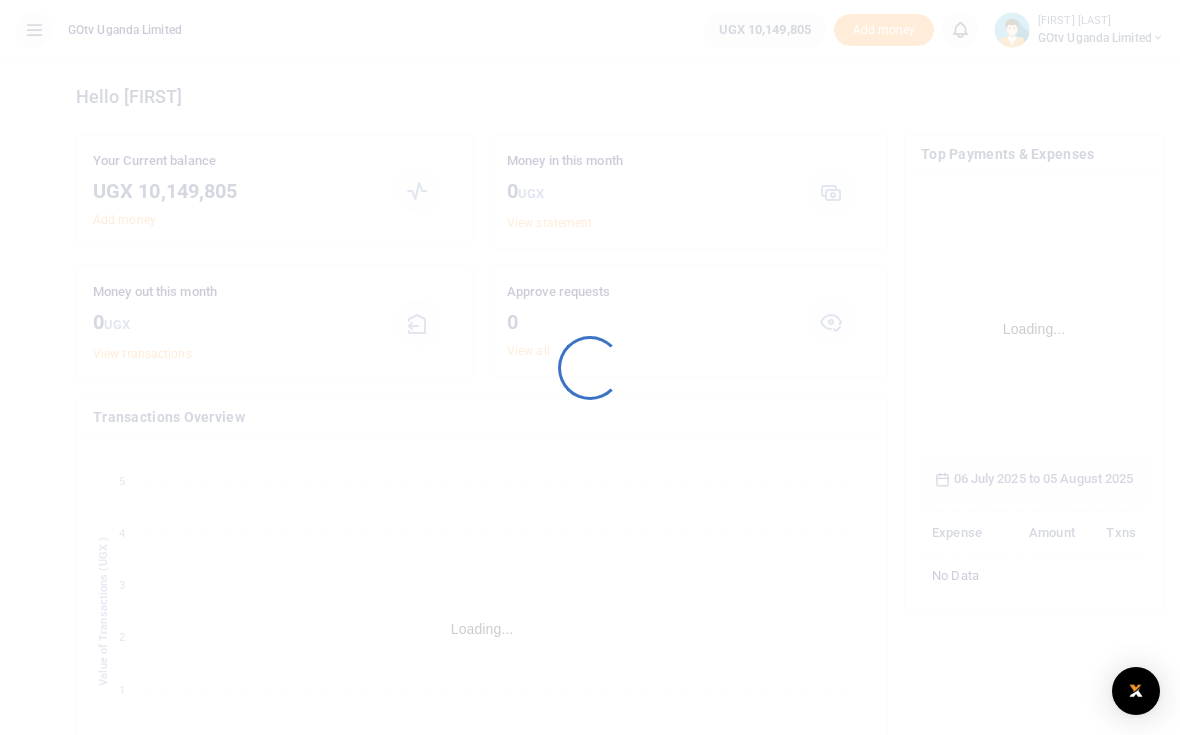 scroll, scrollTop: 0, scrollLeft: 0, axis: both 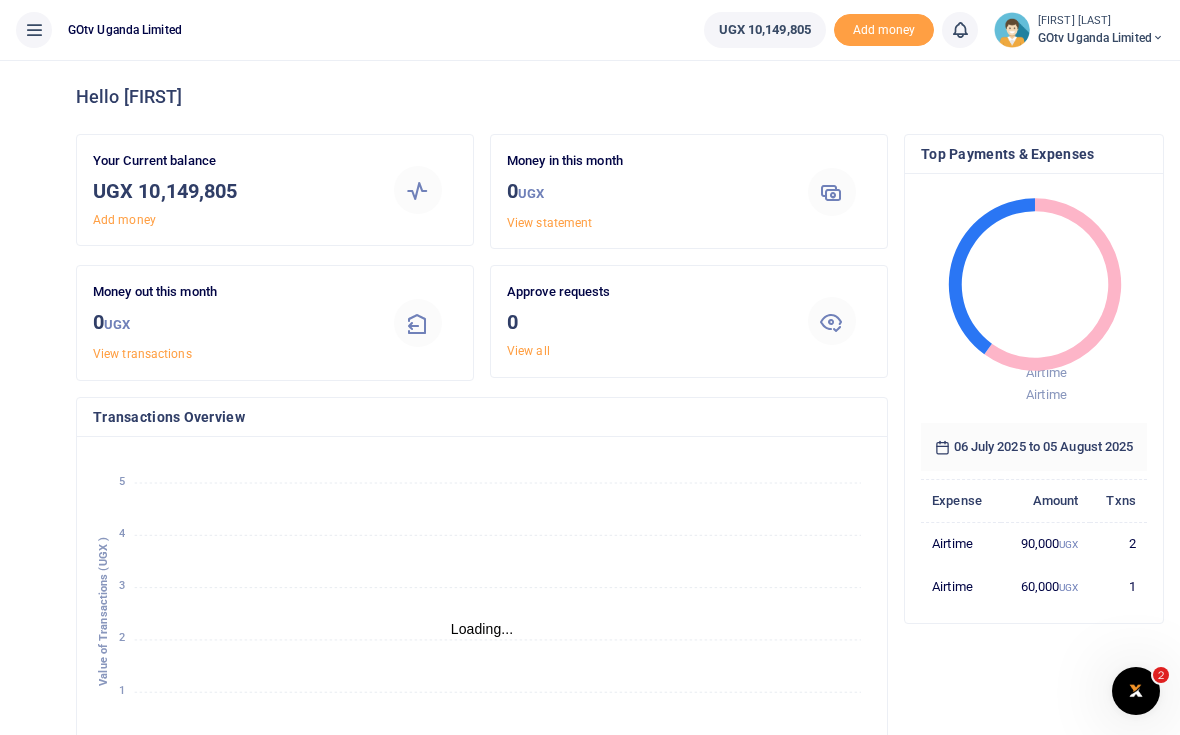 click on "GOtv Uganda Limited" at bounding box center (1101, 38) 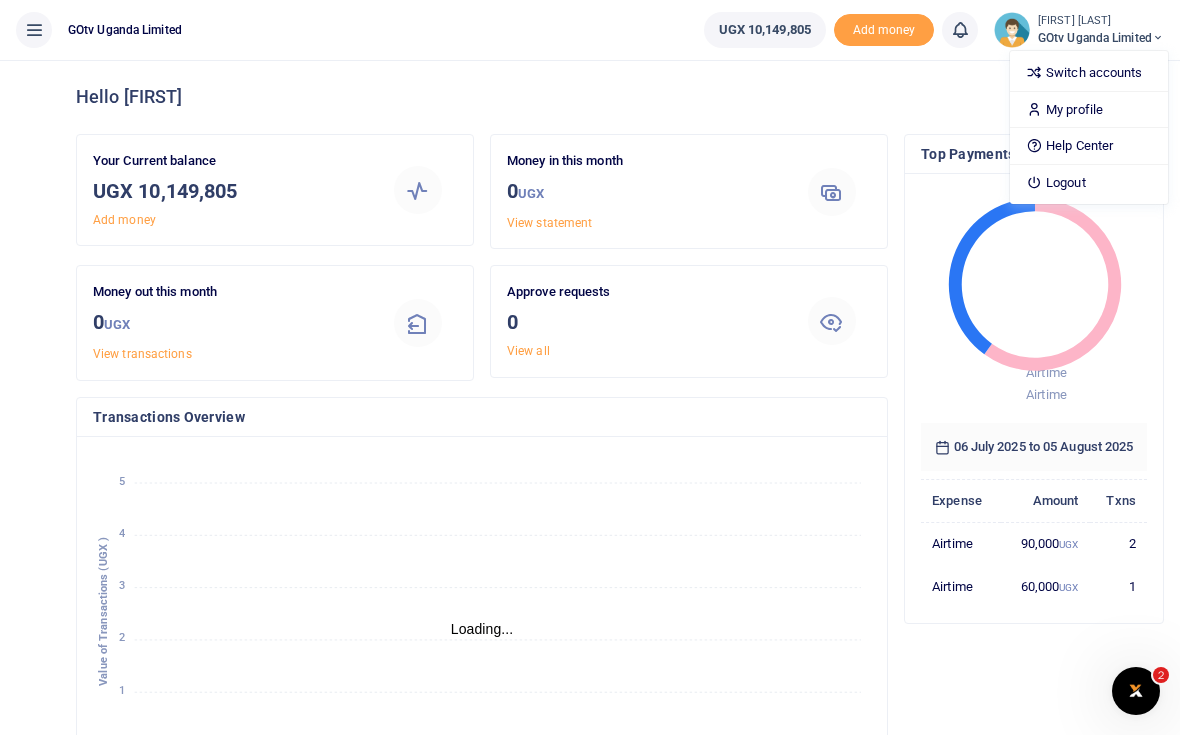 click on "Switch accounts" at bounding box center [1089, 73] 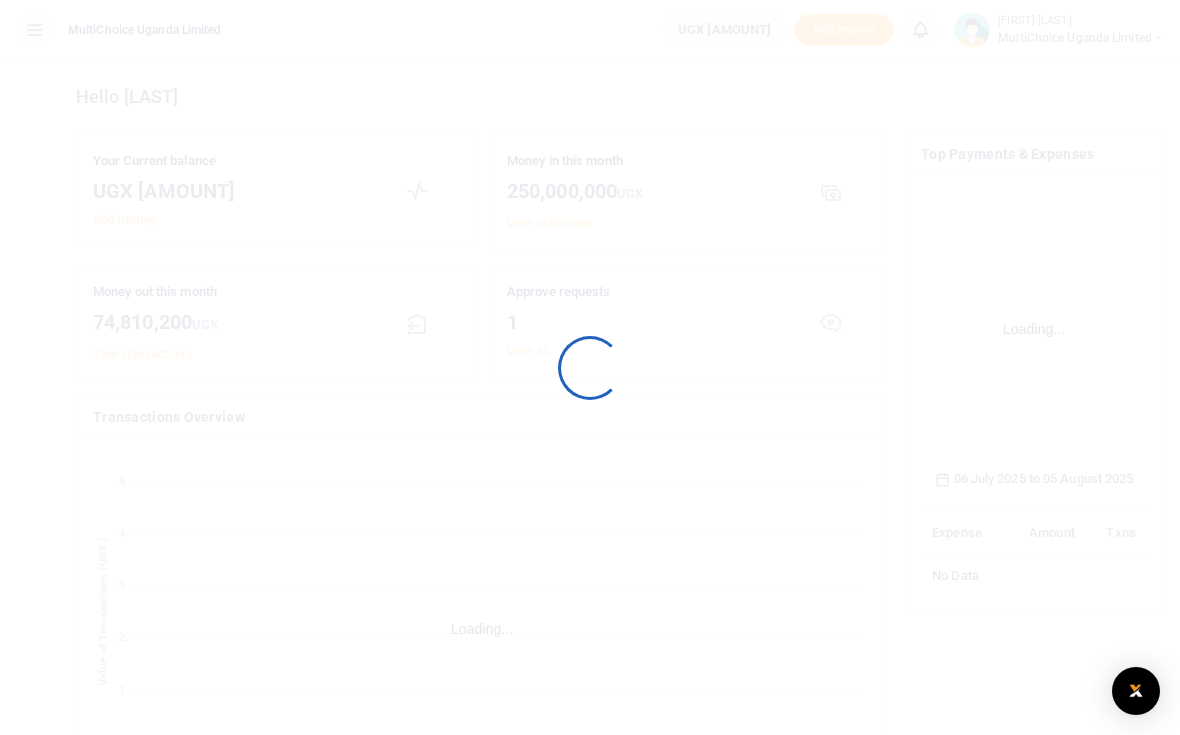 scroll, scrollTop: 0, scrollLeft: 0, axis: both 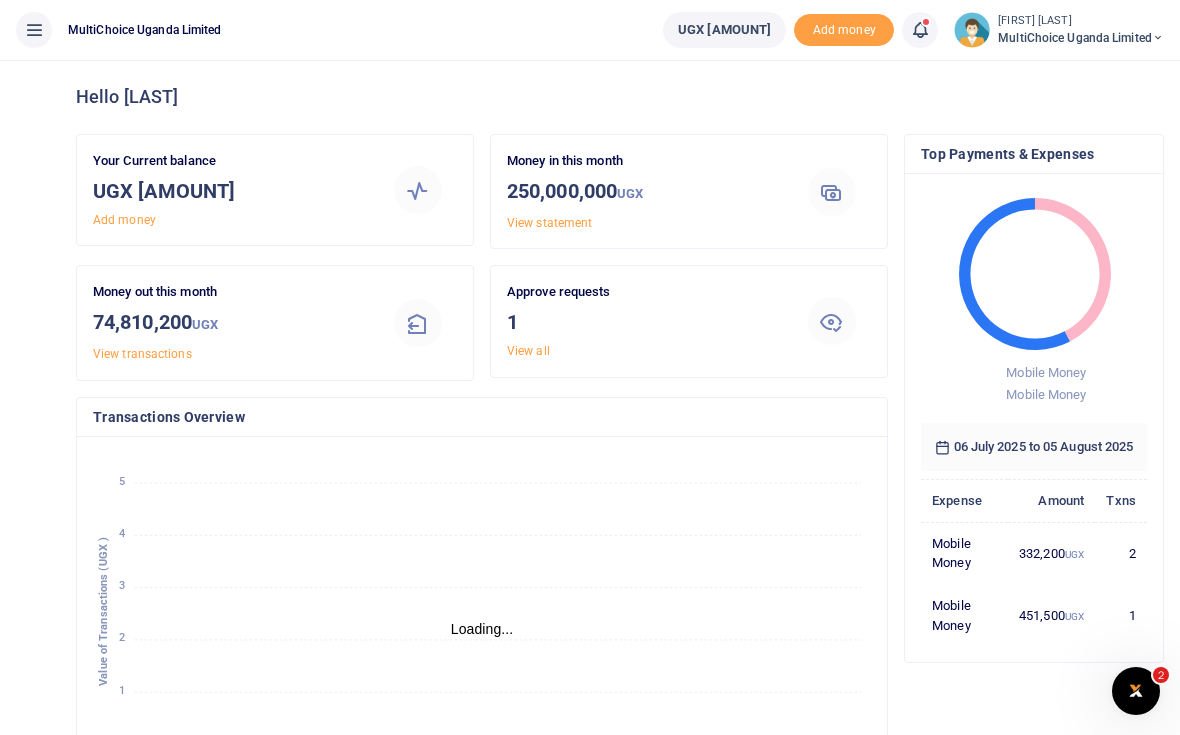 click on "MultiChoice Uganda Limited" at bounding box center [1081, 38] 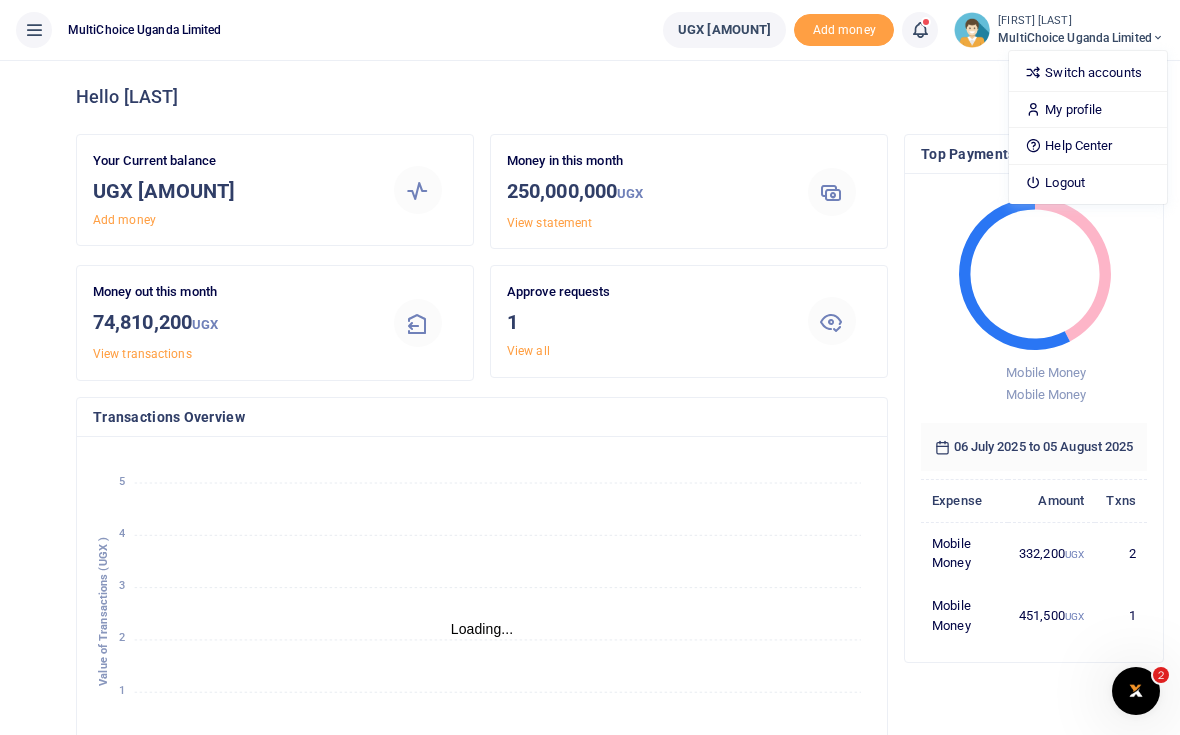 click on "Logout" at bounding box center (1088, 183) 